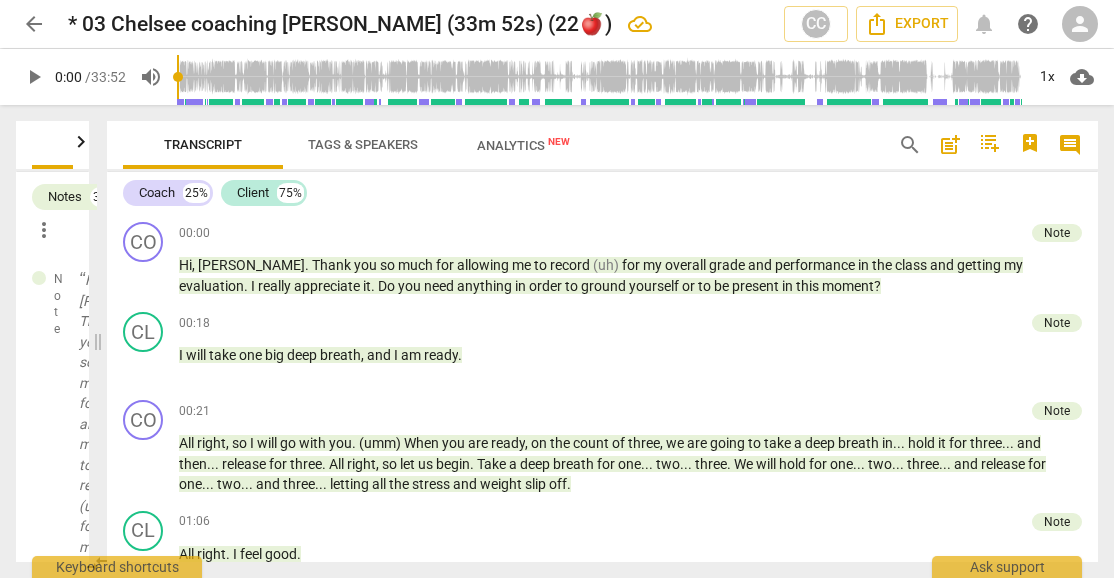 scroll, scrollTop: 0, scrollLeft: 0, axis: both 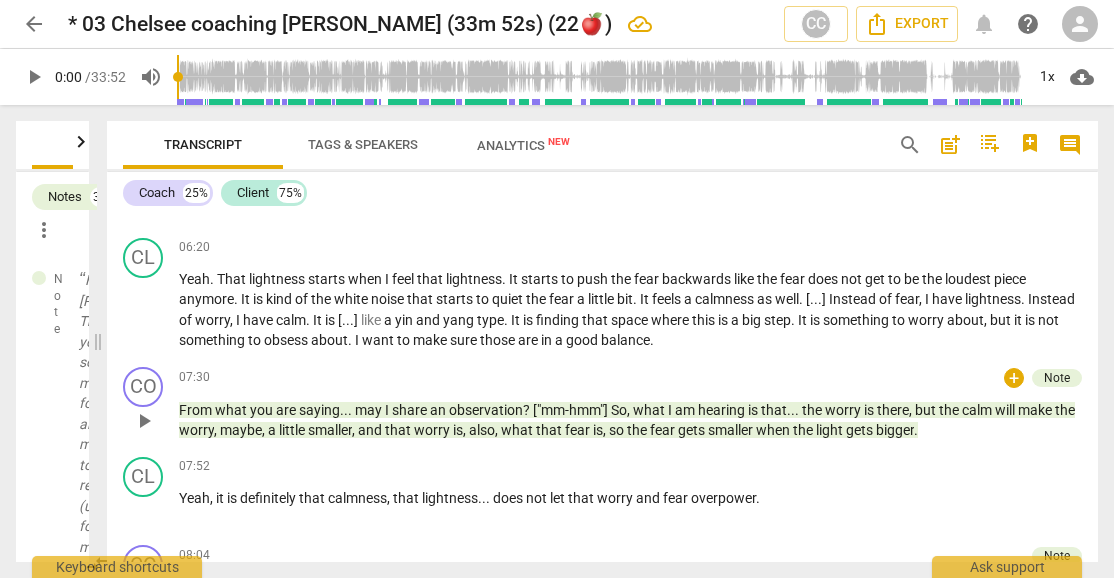 click on "when" at bounding box center [366, 279] 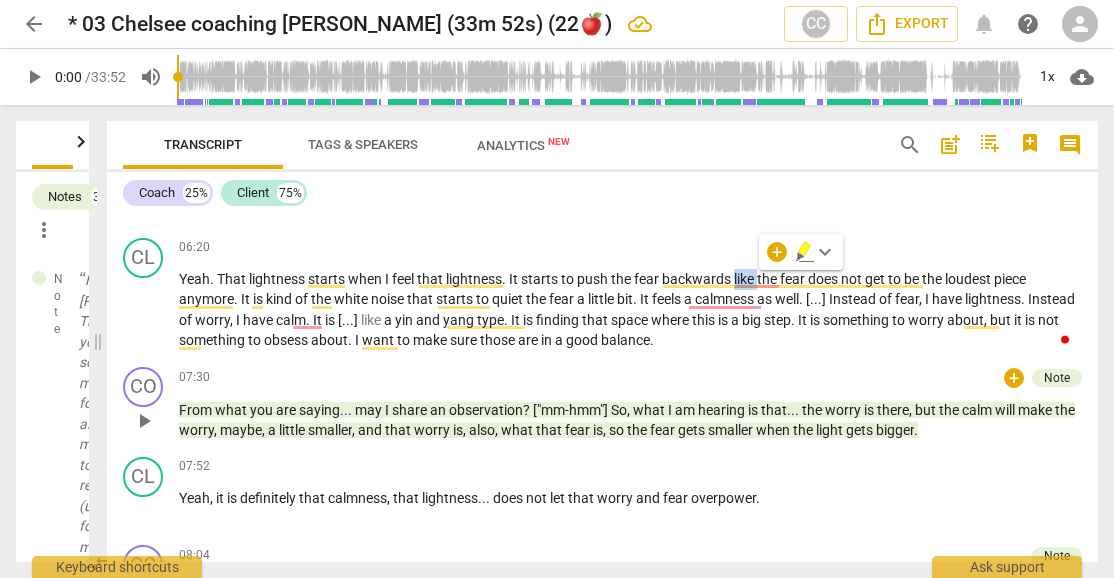 type 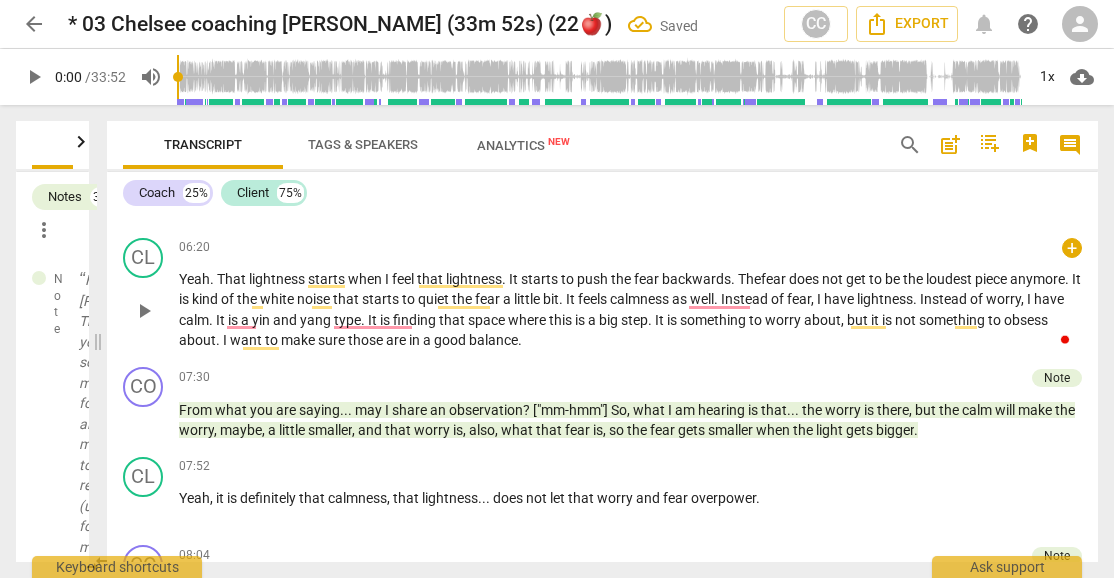 click on "finding" at bounding box center [416, 320] 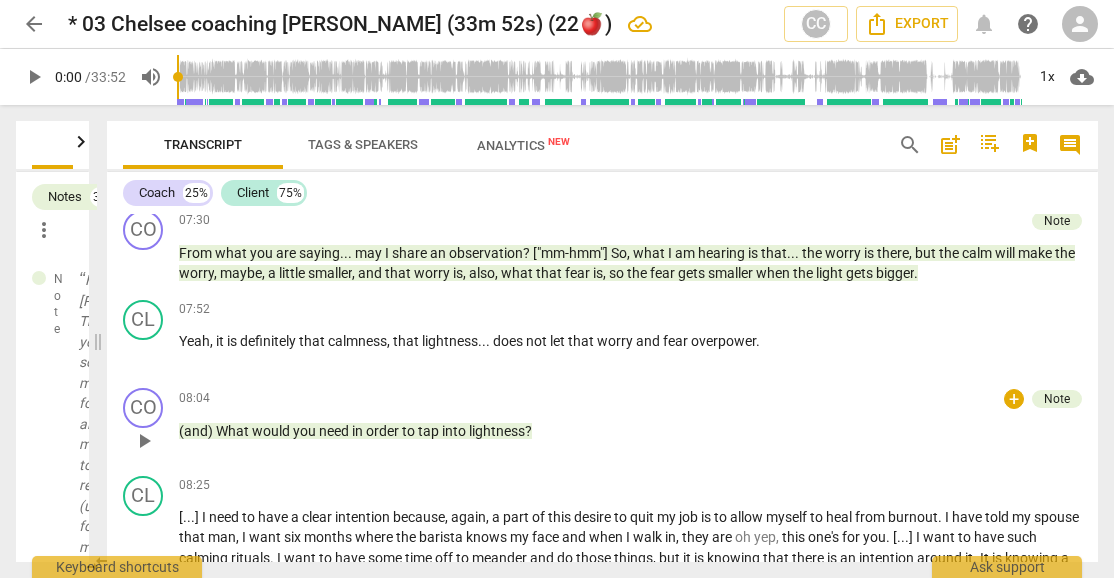 scroll, scrollTop: 1588, scrollLeft: 0, axis: vertical 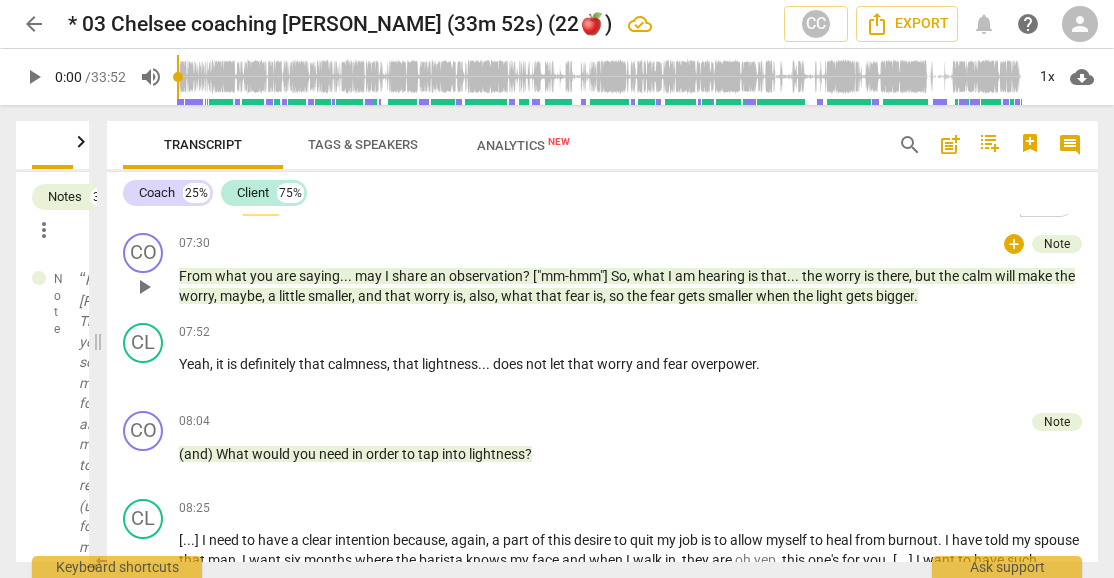 click on "From   what   you   are   saying . . .   may   I   share   an   observation ?   ["mm-hmm"]   So ,   what   I   am   hearing   is   that . . .   the   worry   is   there ,   but   the   calm   will   make   the   worry ,   maybe ,   a   little   smaller ,   and   that   worry   is ,   also ,   what   that   fear   is ,   so   the   fear   gets   smaller   when   the   light   gets   bigger ." at bounding box center [630, 286] 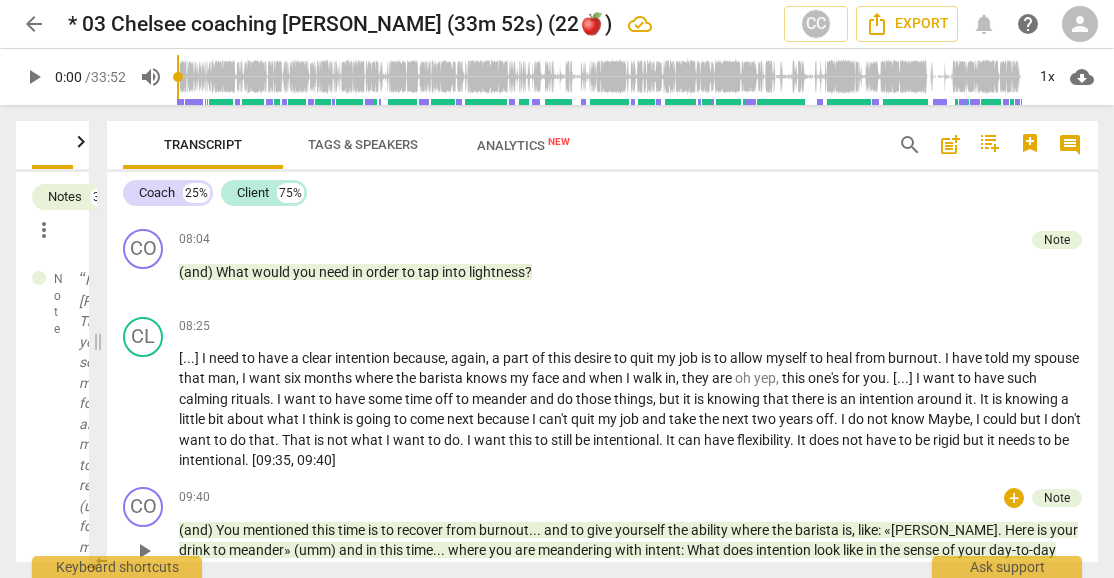 scroll, scrollTop: 1854, scrollLeft: 0, axis: vertical 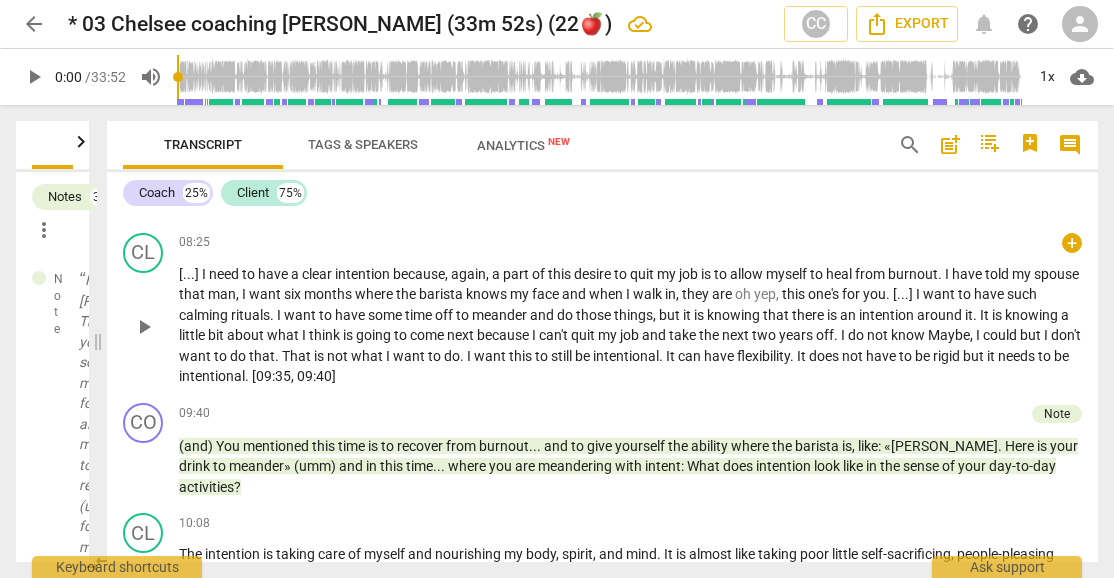 click on "[ . . . ]   I   need   to   have   a   clear   intention   because ,   again ,   a   part   of   this   desire   to   quit   my   job   is   to   allow   myself   to   heal   from   burnout .   I   have   told   my   spouse   that   man ,   I   want   six   months   where   the   barista   knows   my   face   and   when   I   walk   in ,   they   are   oh   yep ,   this   one's   for   you .   [ . . . ]   I   want   to   have   such   calming   rituals .   I   want   to   have   some   time   off   to   meander   and   do   those   things ,   but   it   is   knowing   that   there   is   an   intention   around   it .   It   is   knowing   a   little   bit   about   what   I   think   is   going   to   come   next   because   I   can't   quit   my   job   and   take   the   next   two   years   off .   I   do   not   know   Maybe ,   I   could   but   I   don't   want   to   do   that .   That   is   not   what   I   want   to   do .   I   want   this   to   still   be   intentional .   It   can   have   ." at bounding box center [630, 325] 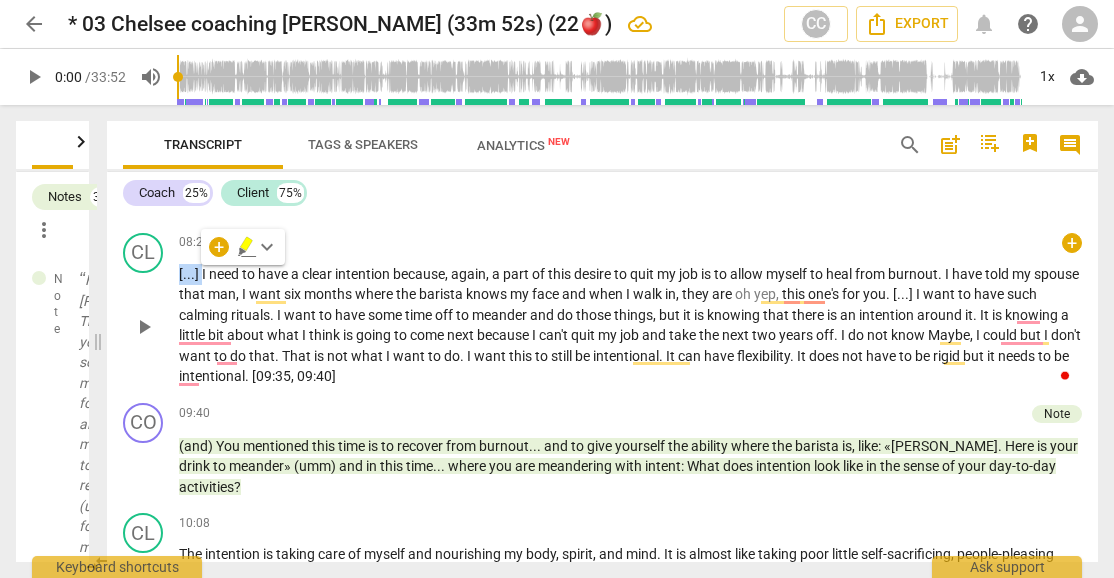 type 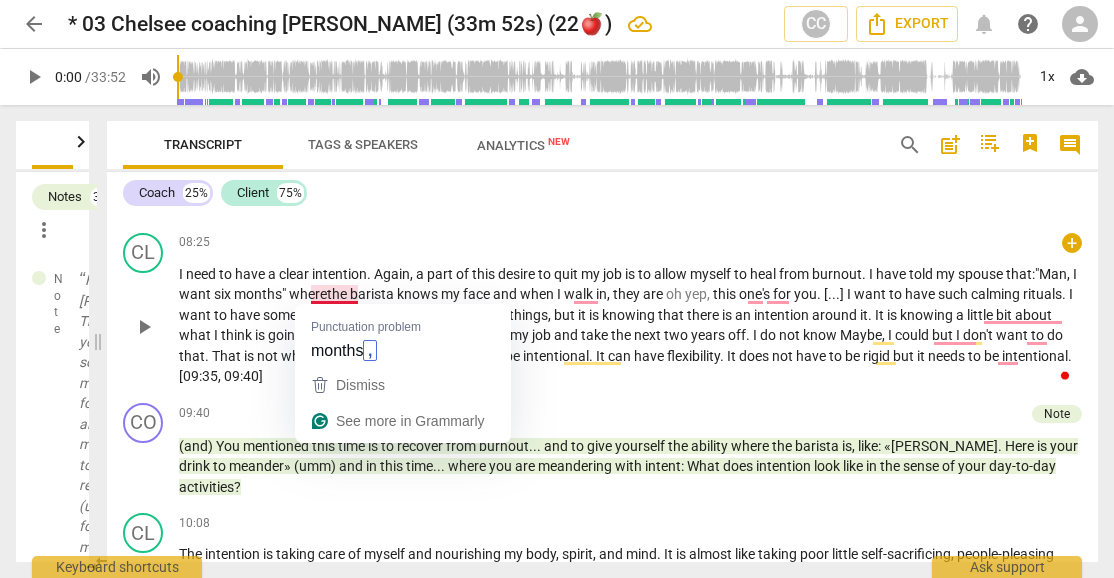 click on "months" w" at bounding box center (267, 294) 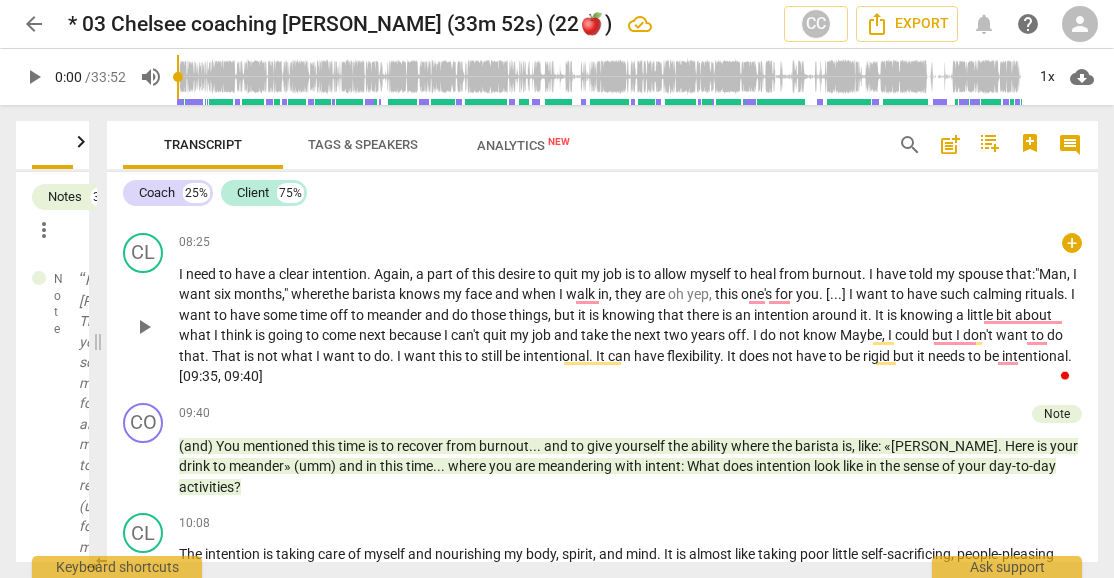 click on "knows" at bounding box center [421, 294] 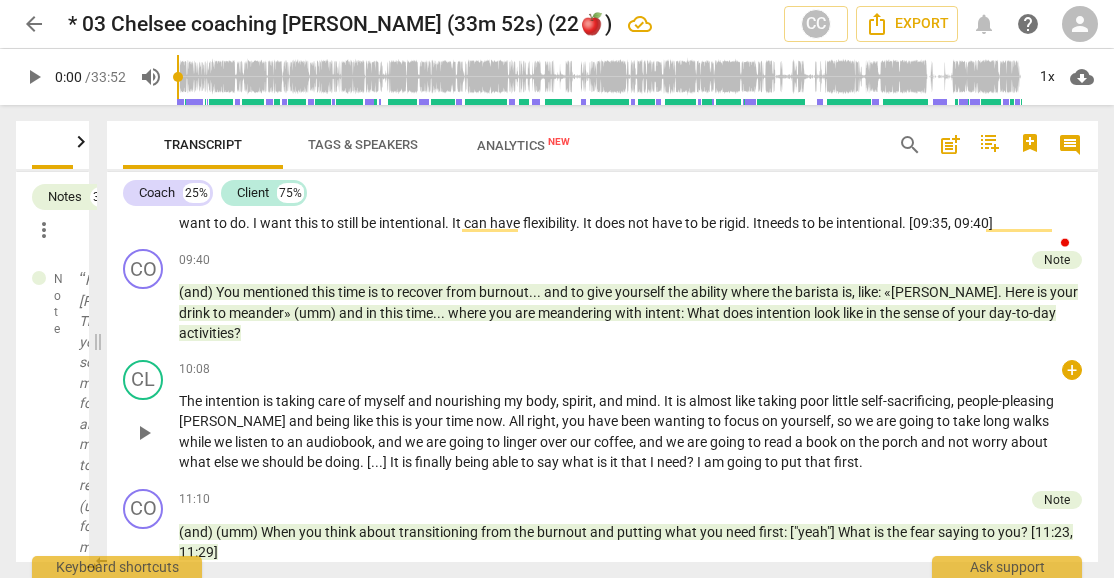 scroll, scrollTop: 1988, scrollLeft: 0, axis: vertical 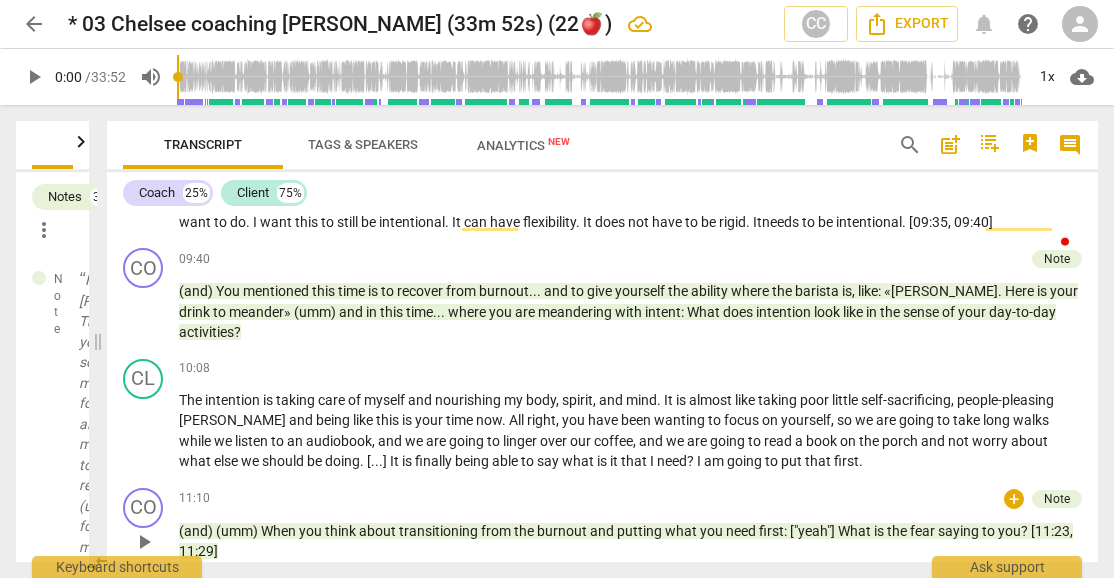 click on "The" at bounding box center [192, 400] 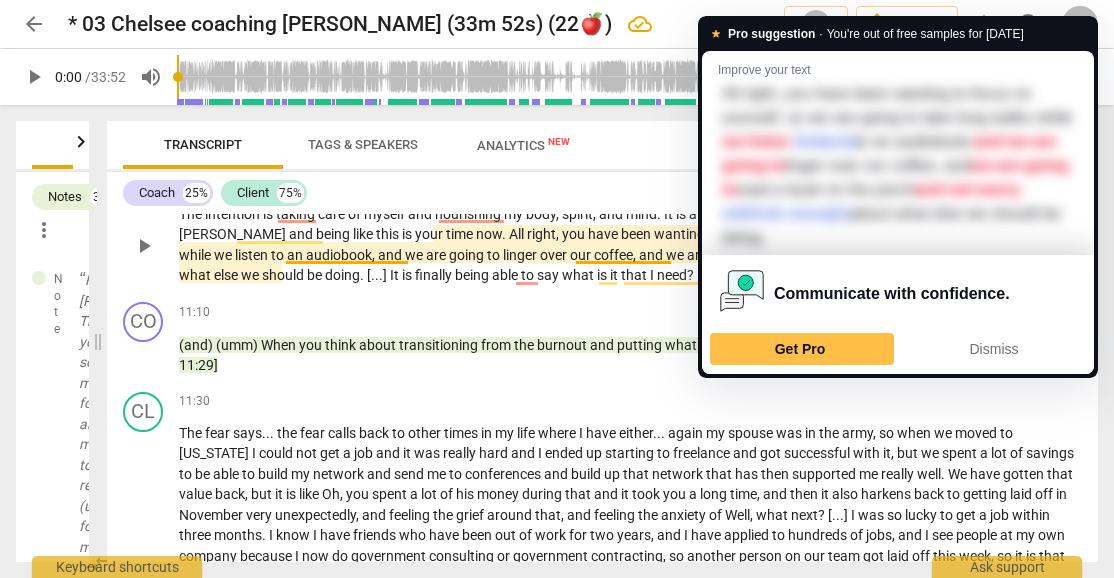 scroll, scrollTop: 2188, scrollLeft: 0, axis: vertical 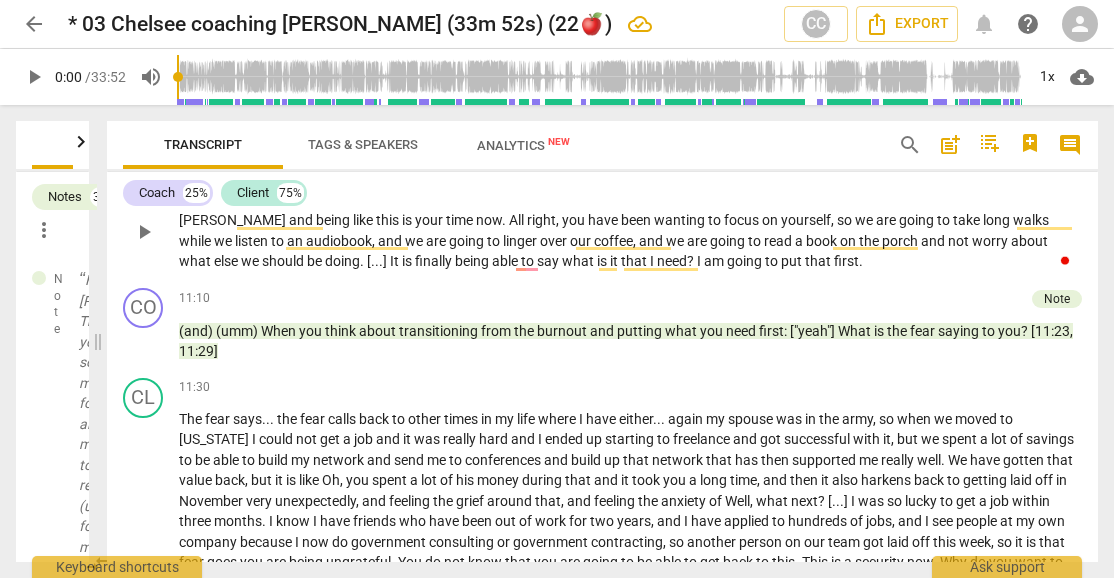 click on "self-sacrificing" at bounding box center [906, 200] 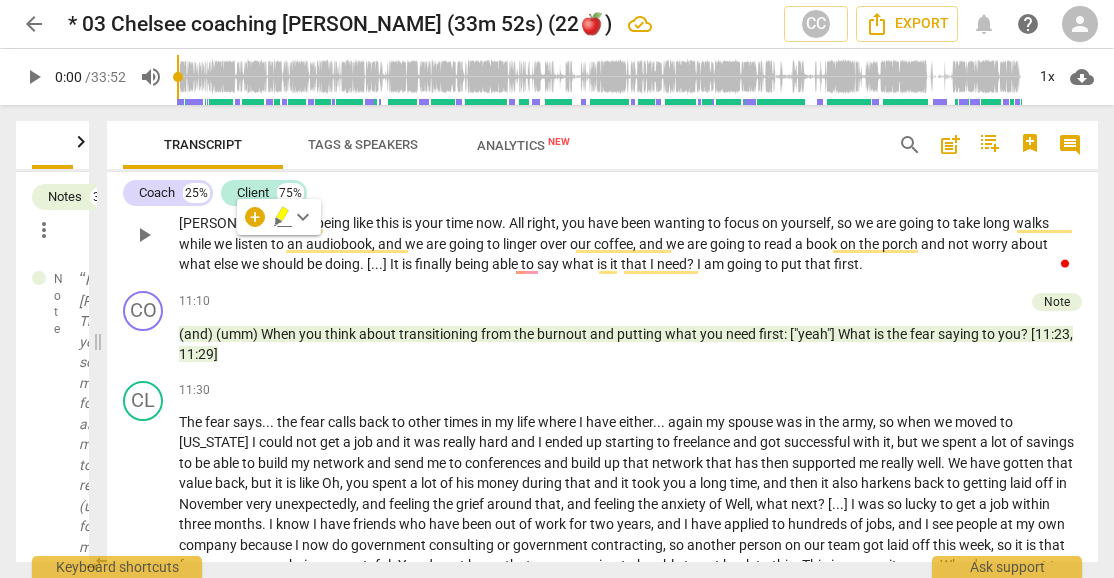 type 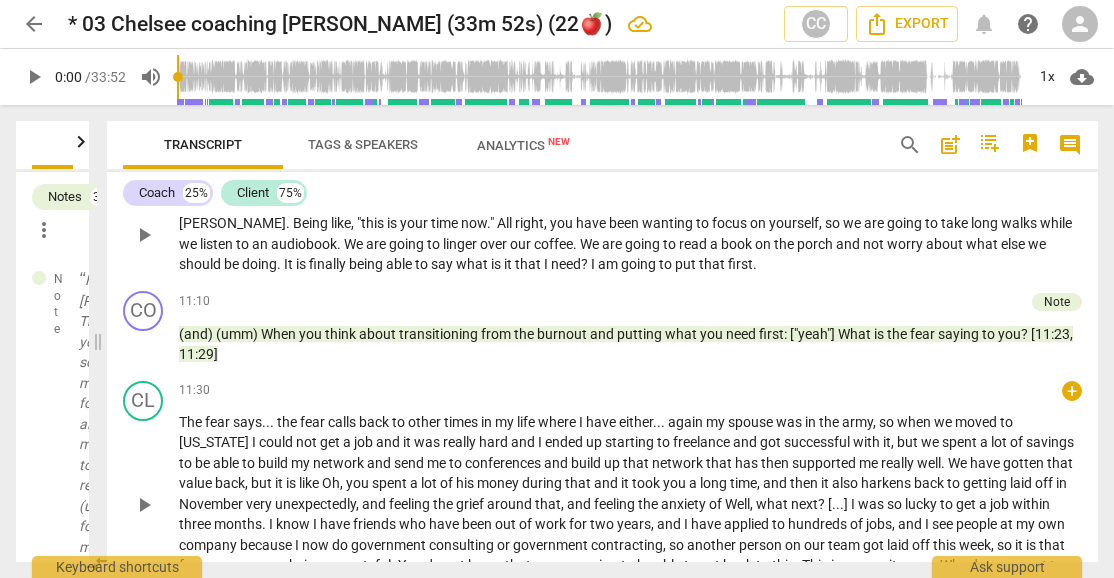 click on "The" at bounding box center (192, 422) 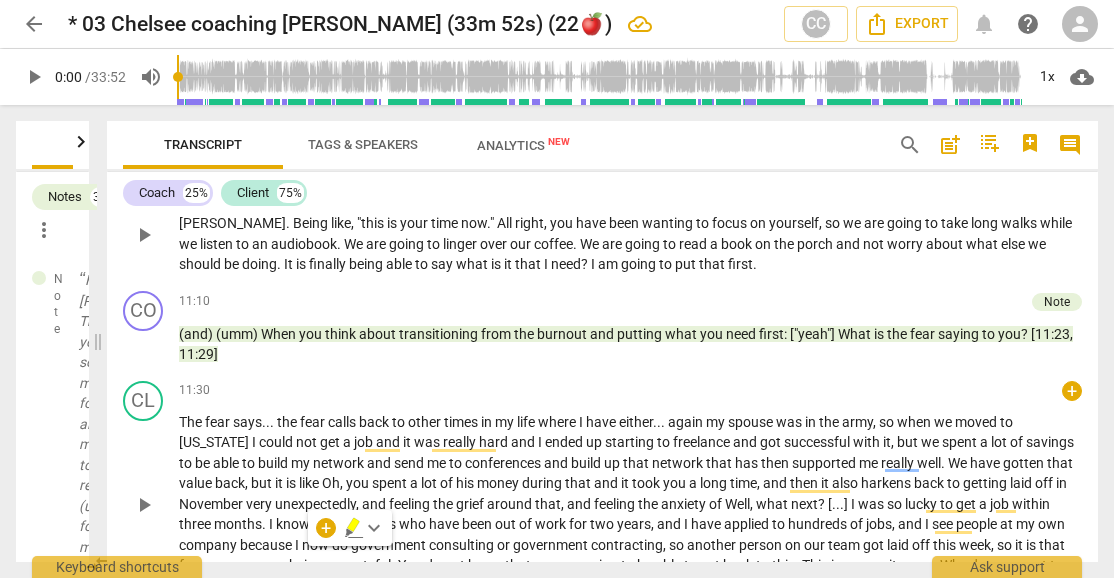 scroll, scrollTop: 2237, scrollLeft: 0, axis: vertical 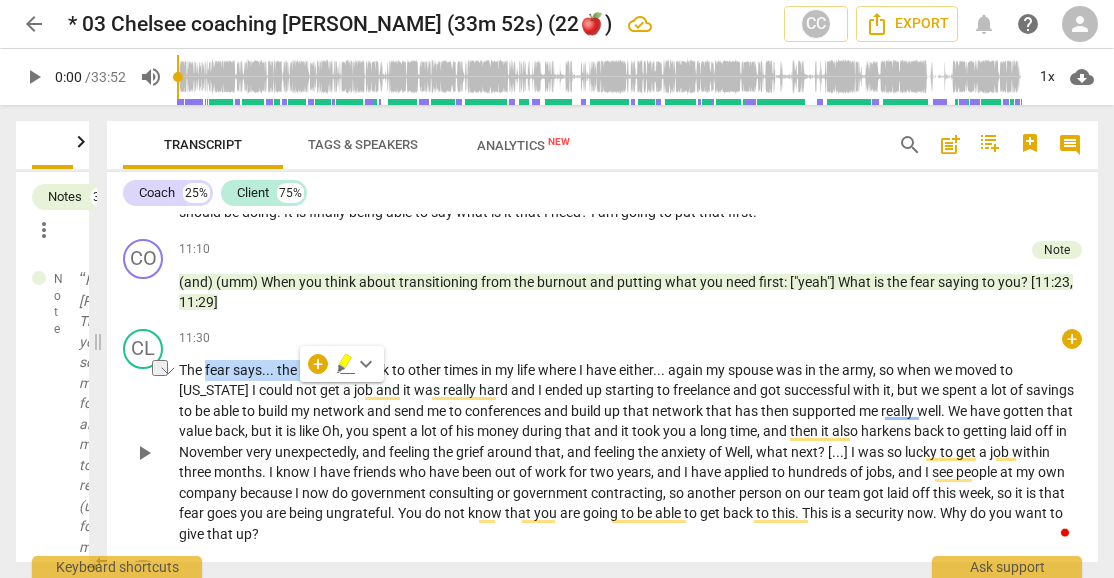 type 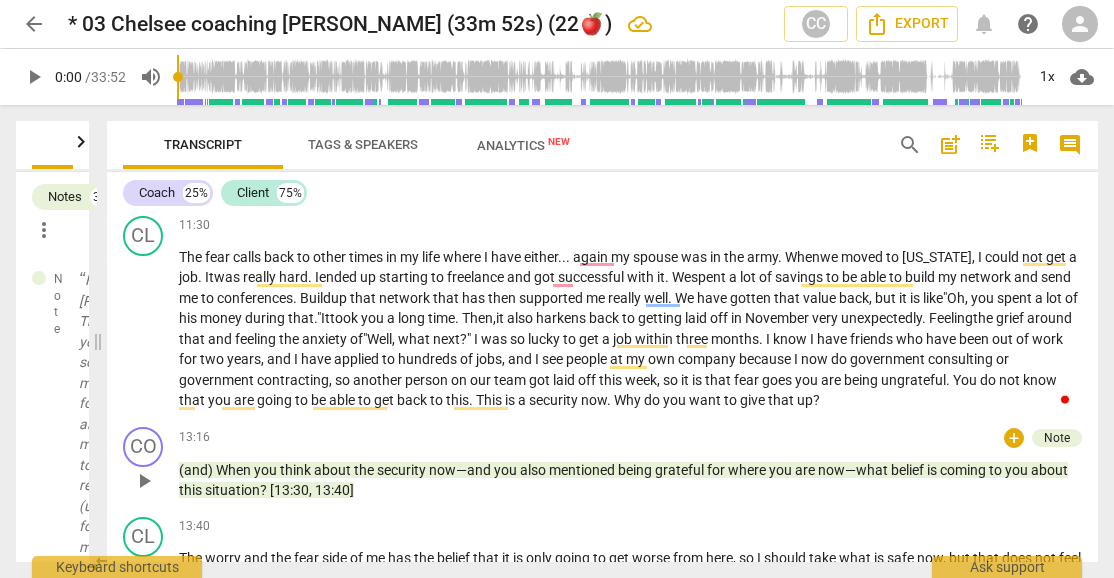scroll, scrollTop: 2370, scrollLeft: 0, axis: vertical 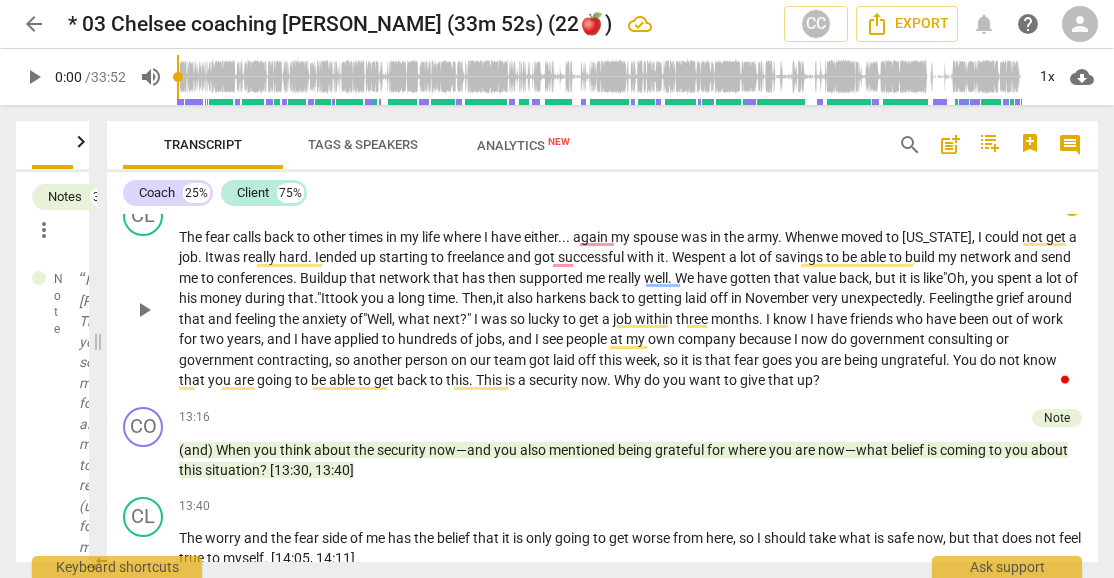 click on "and" at bounding box center (280, 339) 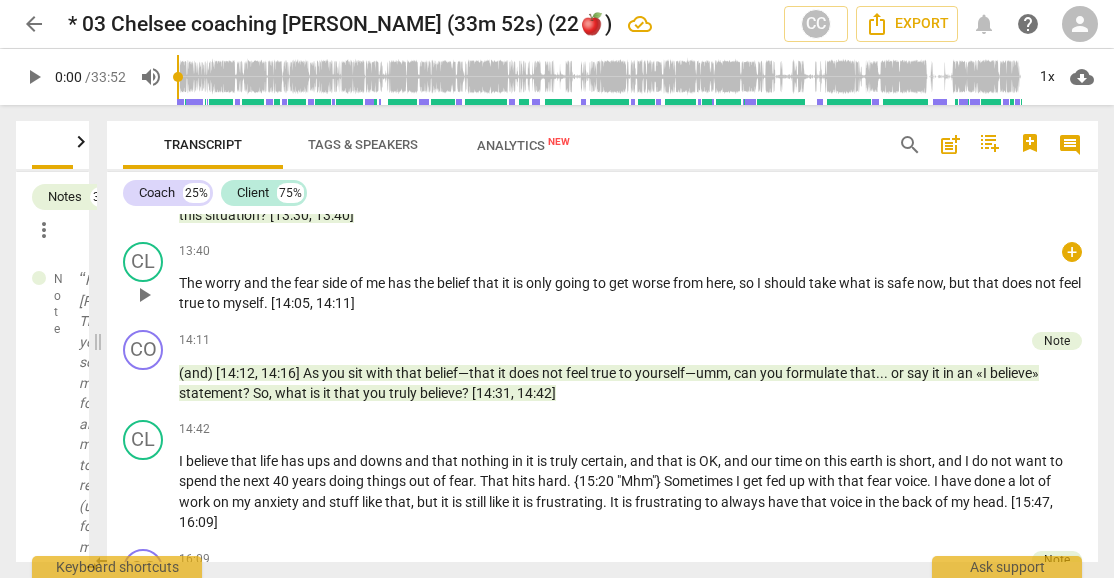 scroll, scrollTop: 2637, scrollLeft: 0, axis: vertical 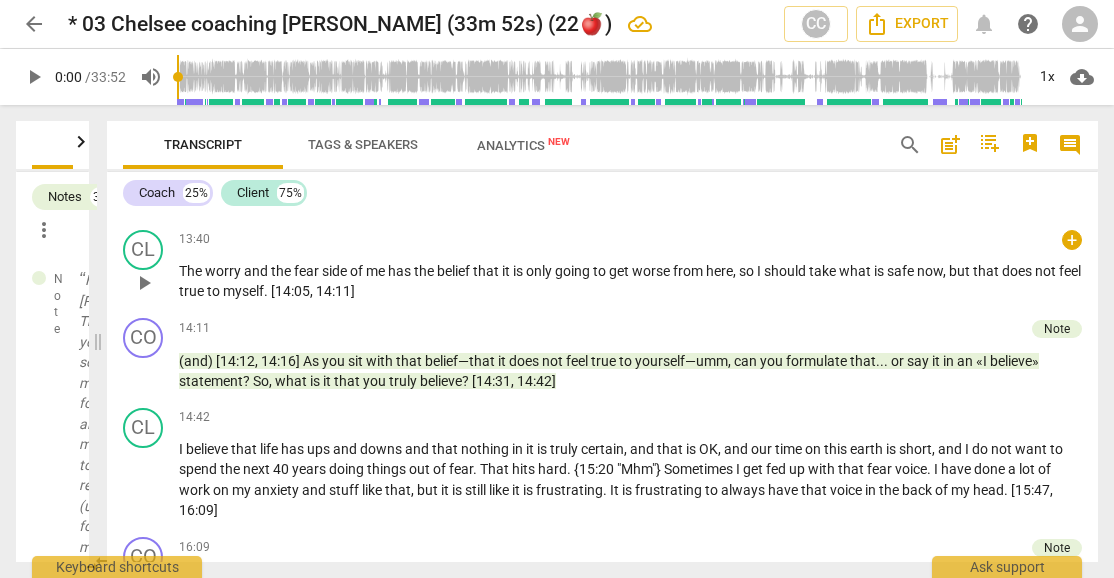 click on "worry" at bounding box center [224, 271] 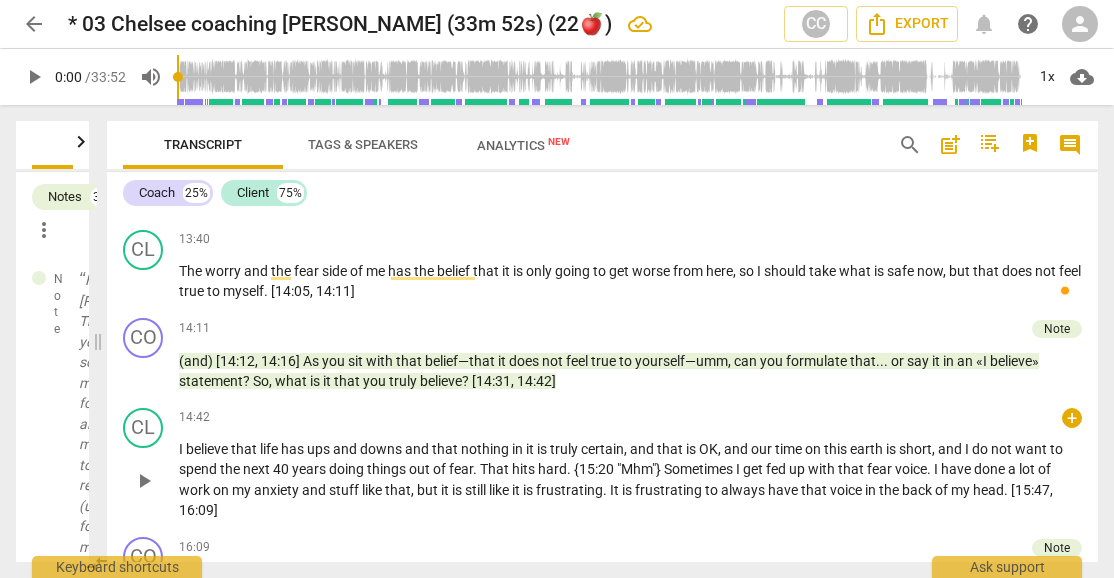 type 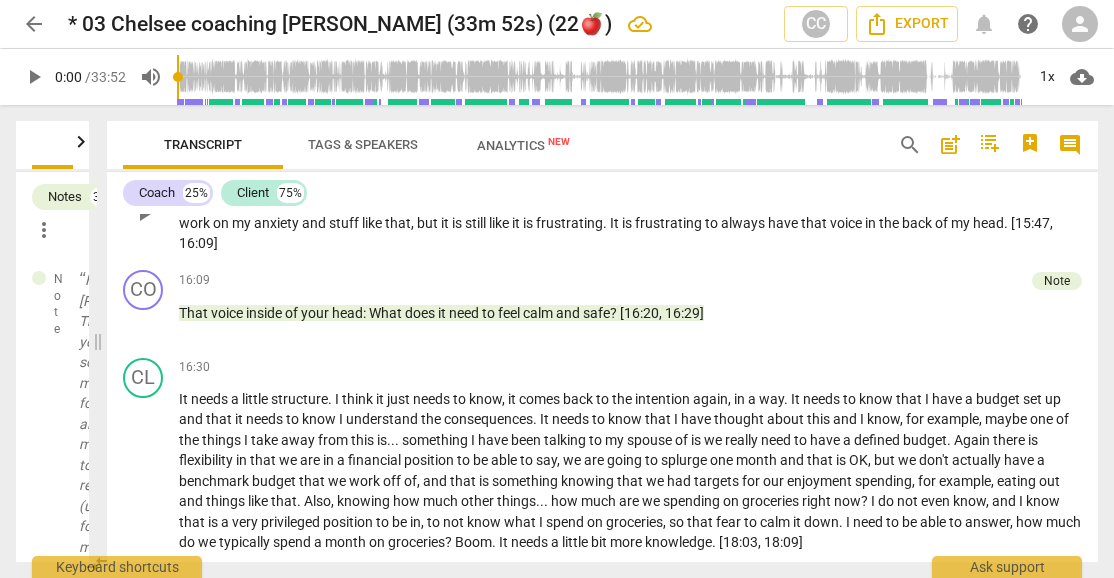 scroll, scrollTop: 2837, scrollLeft: 0, axis: vertical 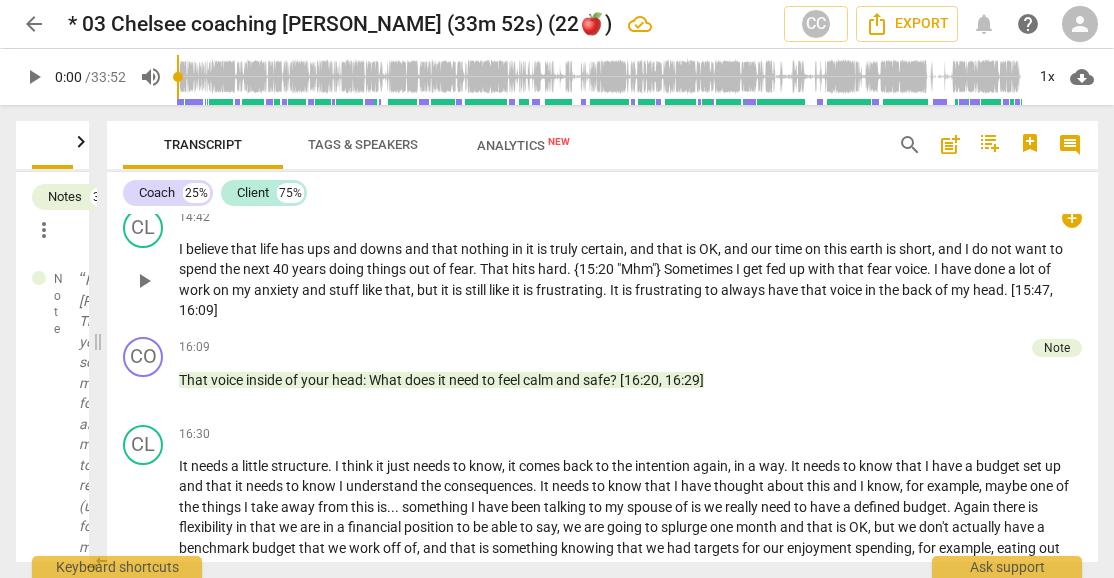 click on "ups" at bounding box center [320, 249] 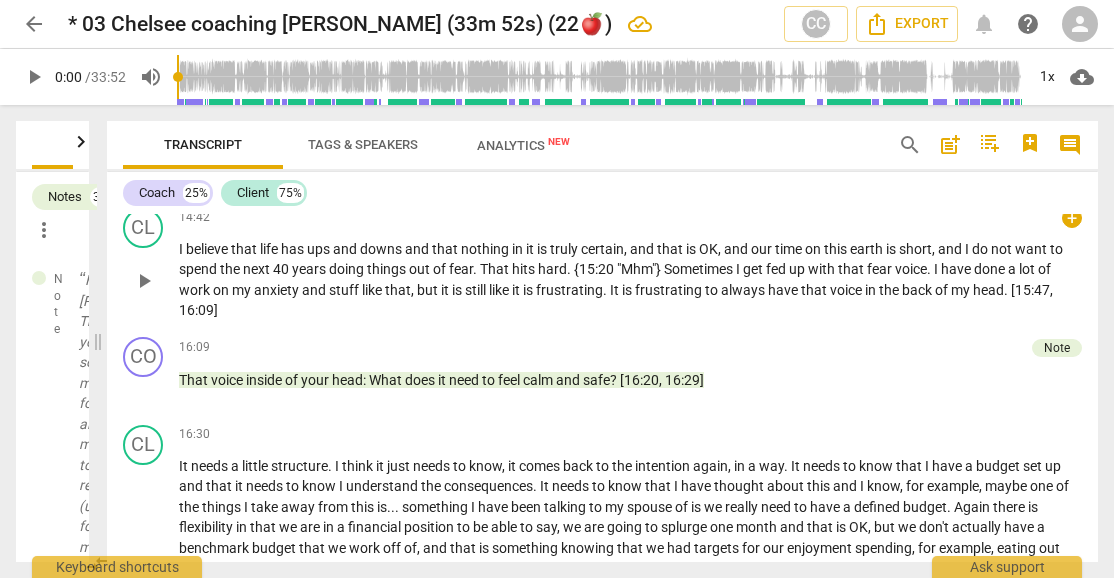 click on "14:42 + keyboard_arrow_right I   believe   that   life   has   ups   and   downs   and   that   nothing   in   it   is   truly   certain ,   and   that   is   OK ,   and   our   time   on   this   earth   is   short ,   and   I   do   not   want   to   spend   the   next   40   years   doing   things   out   of   fear .   That   hits   hard .   {15:20   "Mhm"}   Sometimes   I   get   fed   up   with   that   fear   voice .   I   have   done   a   lot   of   work   on   my   anxiety   and   stuff   like   that ,   but   it   is   still   like   it   is   frustrating .   It   is   frustrating   to   always   have   that   voice   in   the   back   of   my   head .   [15:47 ,   16:09]" at bounding box center (630, 264) 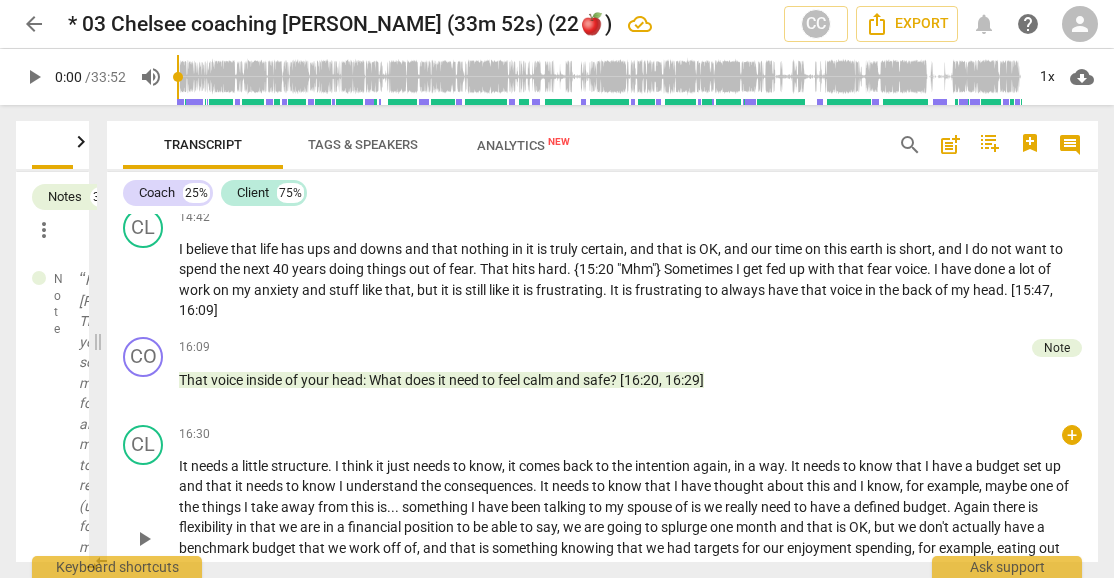 click on "and" at bounding box center [418, 249] 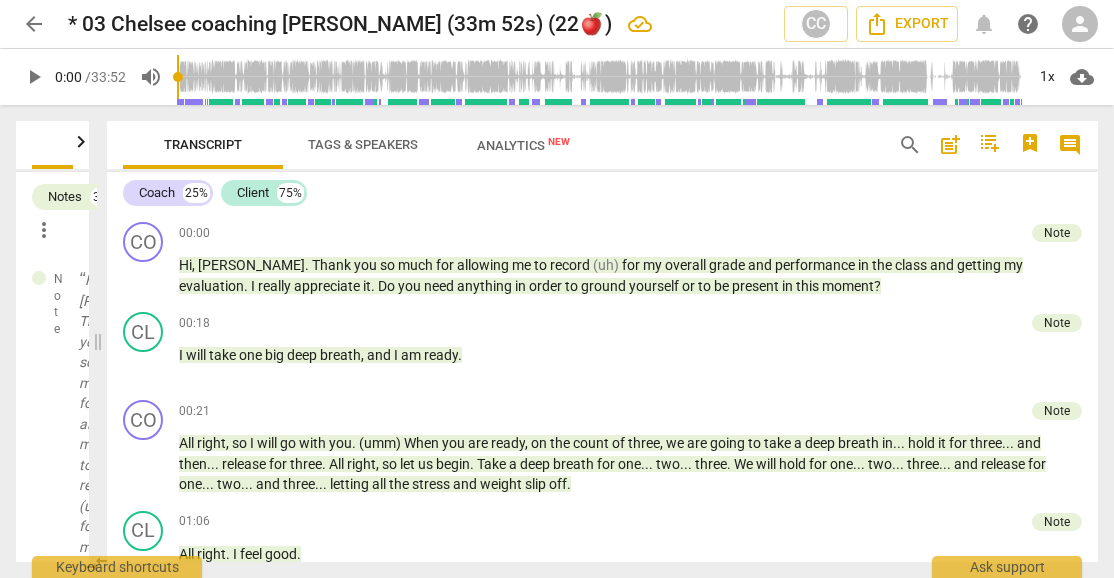scroll, scrollTop: 0, scrollLeft: 0, axis: both 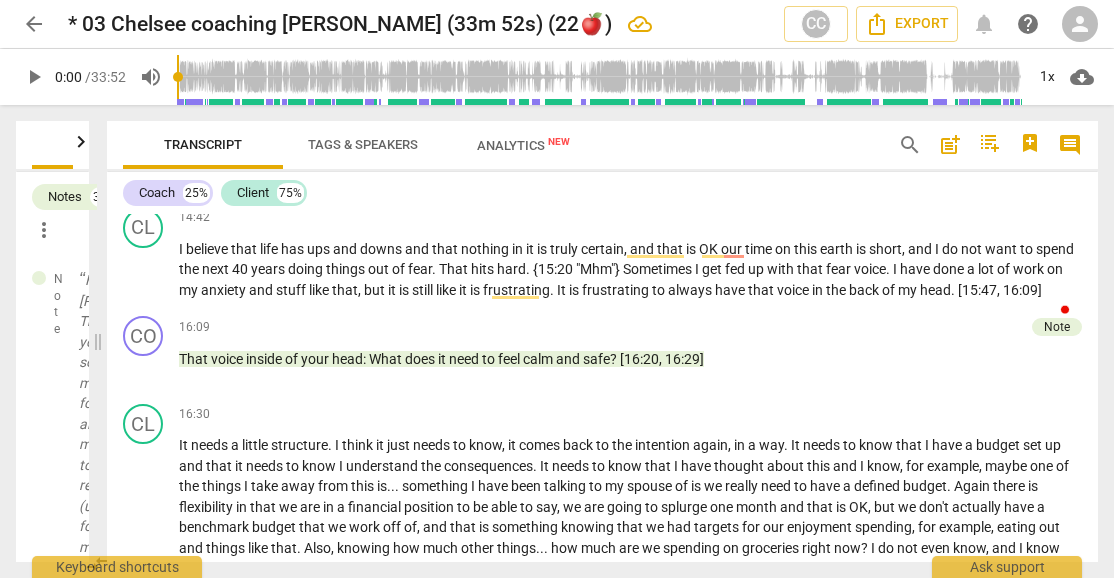 type 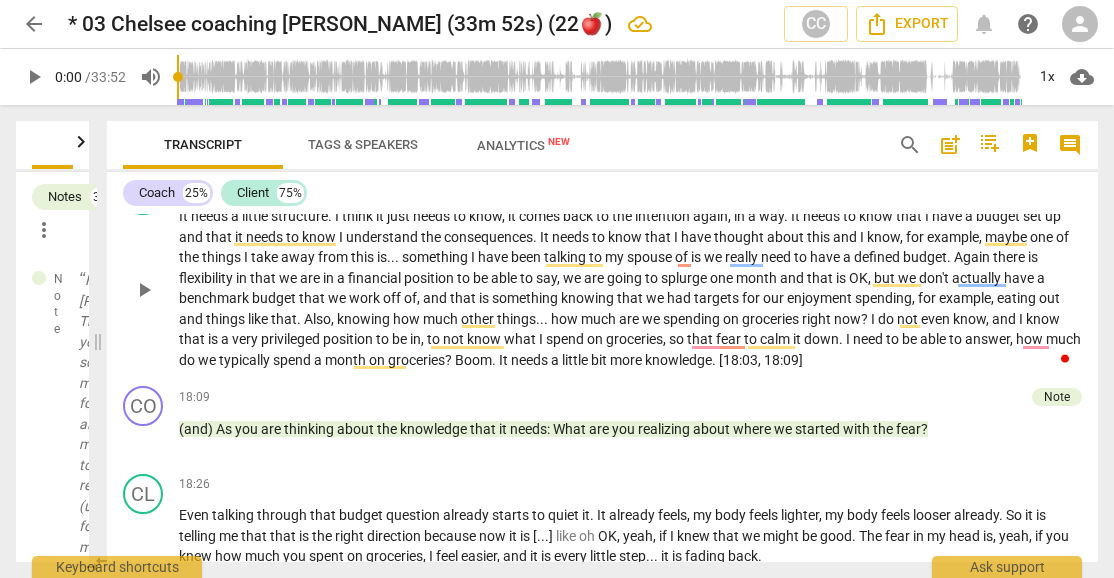 scroll, scrollTop: 3037, scrollLeft: 0, axis: vertical 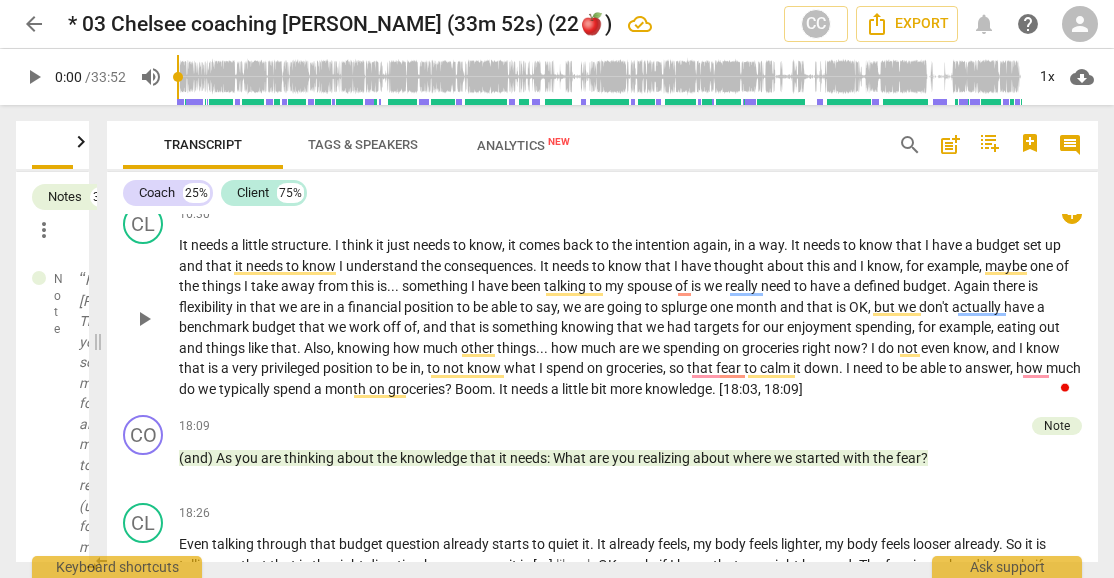 click on "It   needs   a   little   structure .   I   think   it   just   needs   to   know ,   it   comes   back   to   the   intention   again ,   in   a   way .   It   needs   to   know   that   I   have   a   budget   set   up   and   that   it   needs   to   know   I   understand   the   consequences .   It   needs   to   know   that   I   have   thought   about   this   and   I   know ,   for   example ,   maybe   one   of   the   things   I   take   away   from   this   is . . .   something   I   have   been   talking   to   my   spouse   of   is   we   really   need   to   have   a   defined   budget .   Again   there   is   flexibility   in   that   we   are   in   a   financial   position   to   be   able   to   say ,   we   are   going   to   splurge   one   month   and   that   is   OK ,   but   we   don't   actually   have   a   benchmark   budget   that   we   work   off   of ,   and   that   is   something   knowing   that   we   had   targets   for   our   enjoyment   spending ,   for   example ," at bounding box center [630, 317] 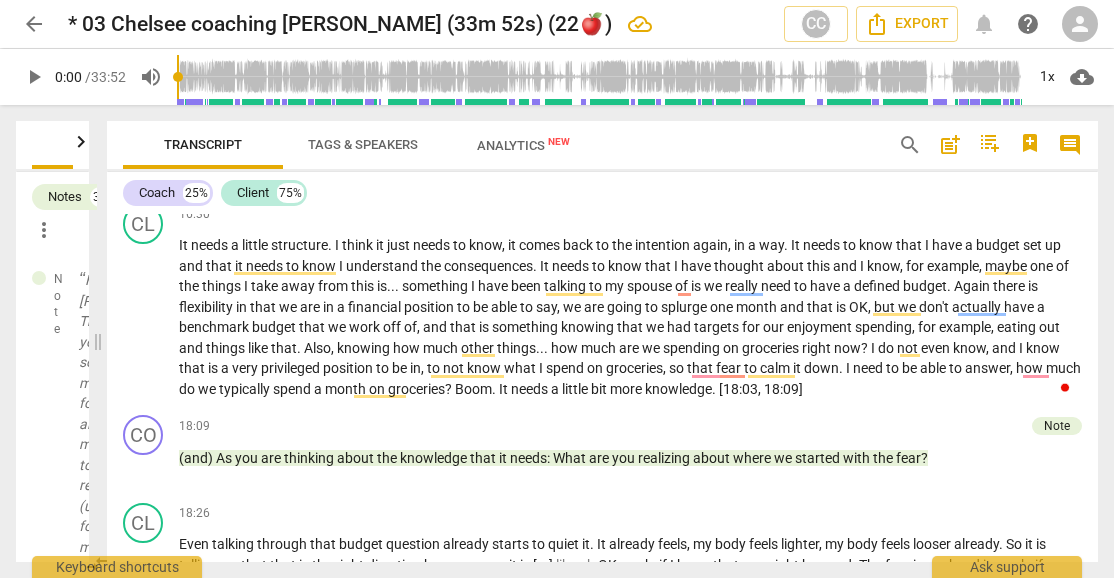 type 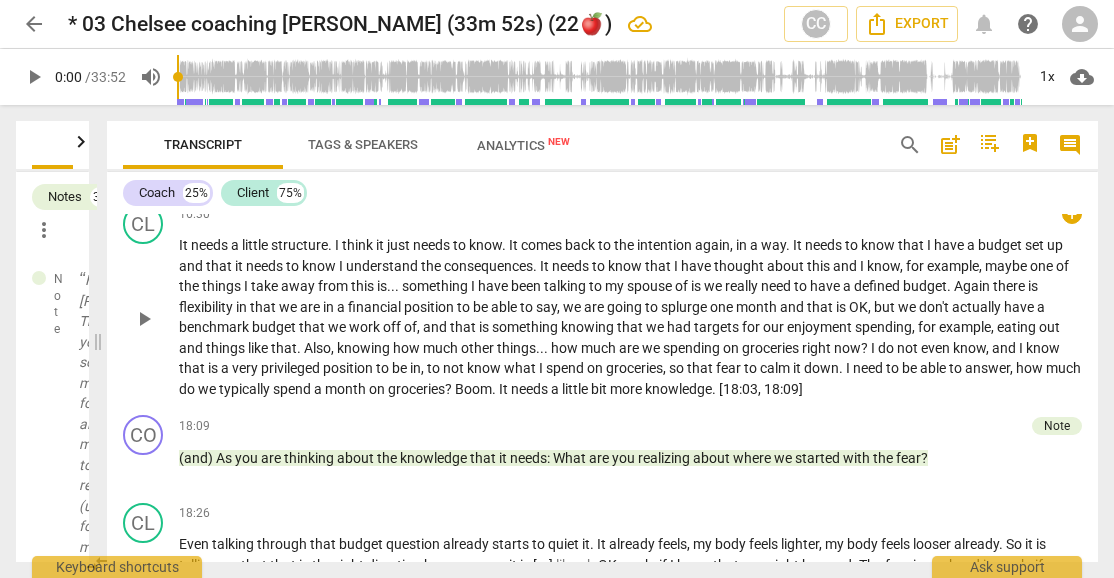 click on "have" at bounding box center [697, 266] 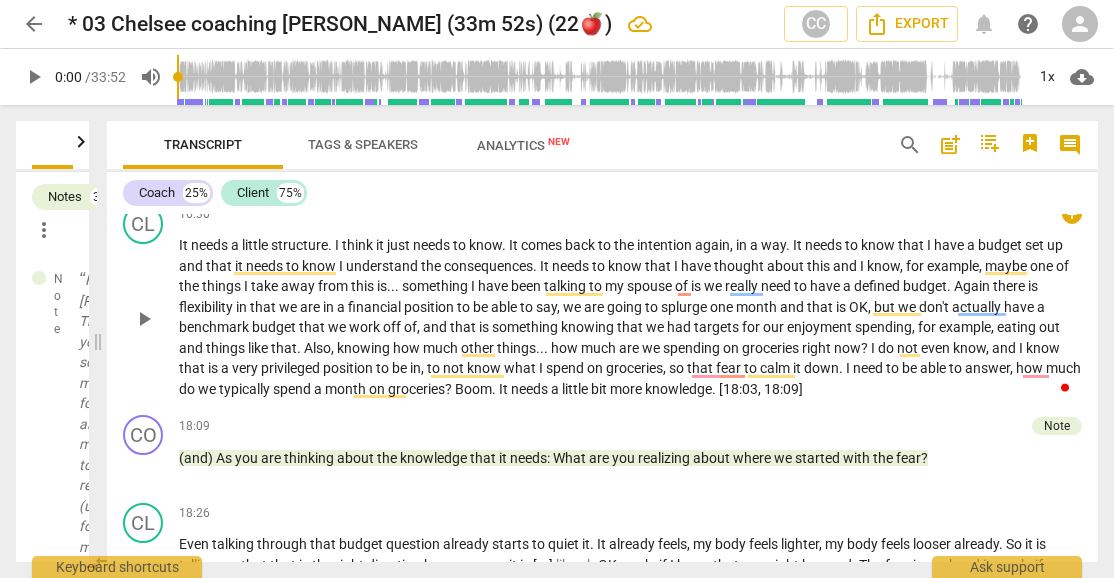 type 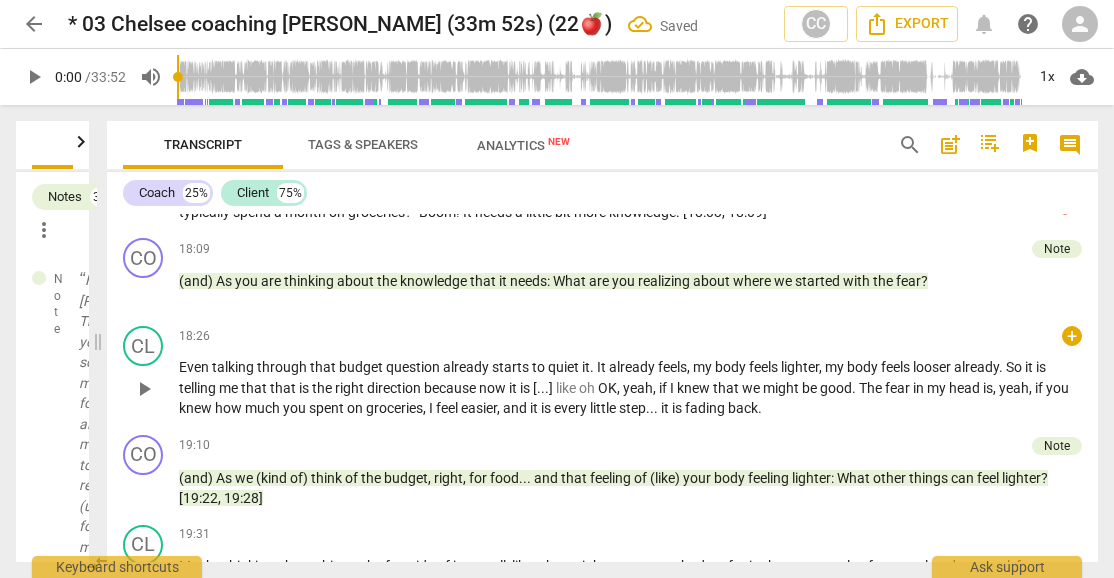 scroll, scrollTop: 3237, scrollLeft: 0, axis: vertical 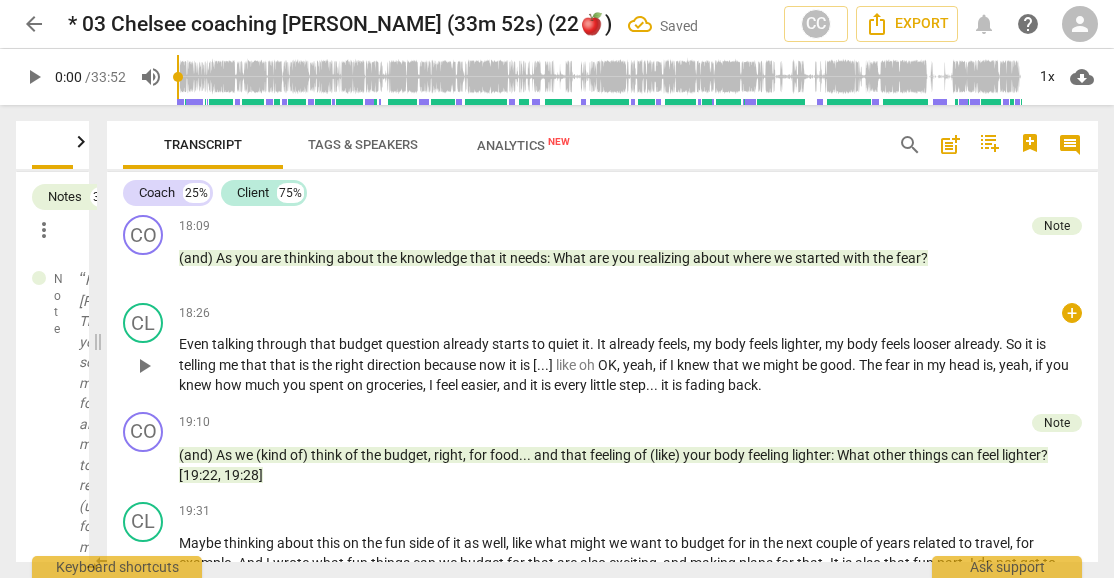 click on "Even" at bounding box center [195, 344] 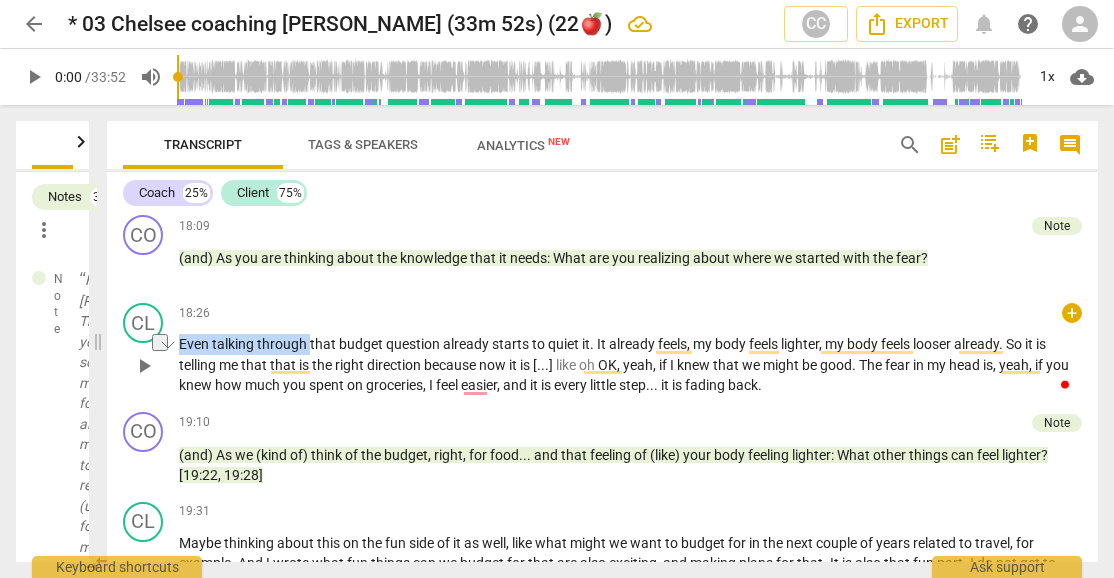 drag, startPoint x: 181, startPoint y: 362, endPoint x: 308, endPoint y: 358, distance: 127.06297 